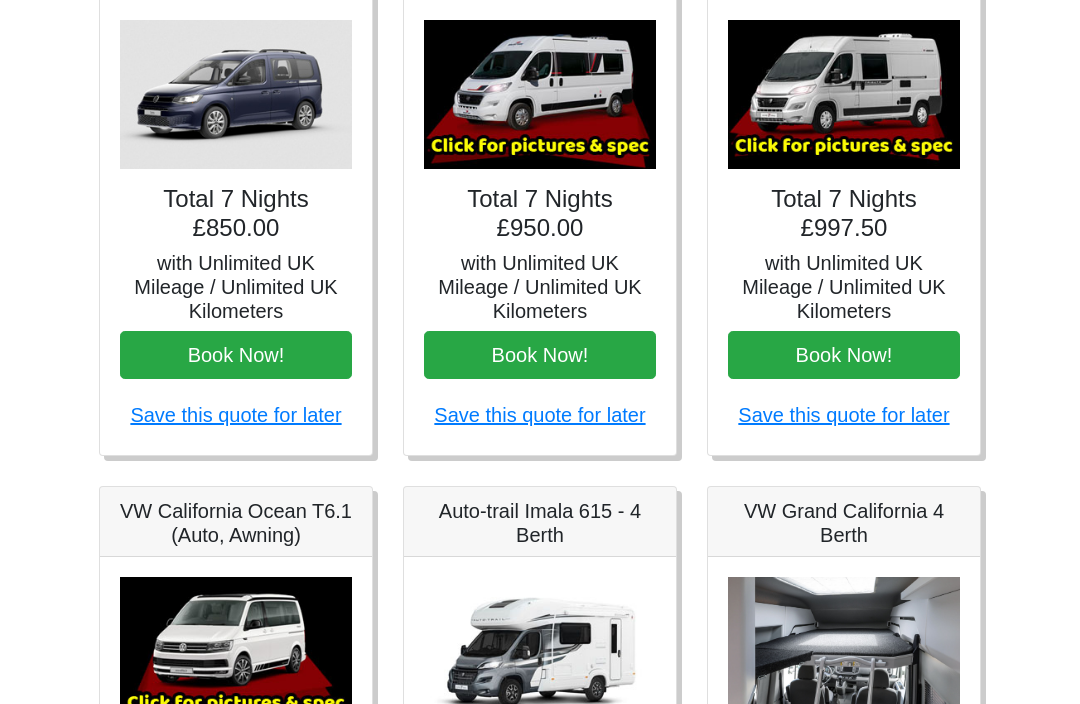 scroll, scrollTop: 436, scrollLeft: 0, axis: vertical 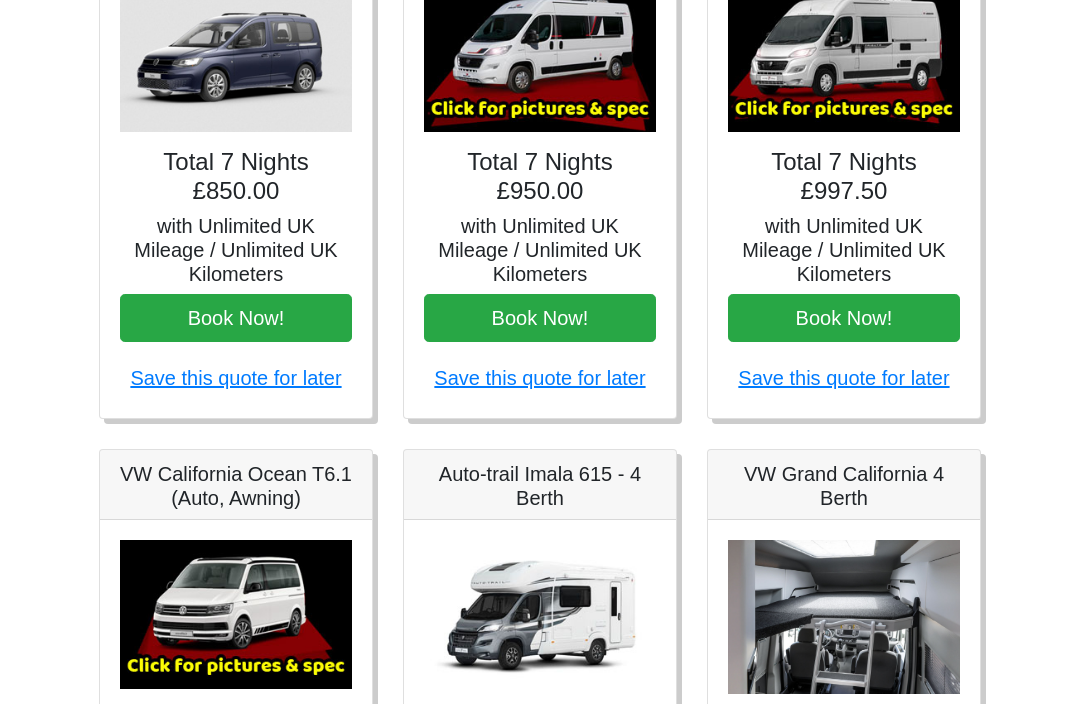 click on "Book Now!" at bounding box center (540, 319) 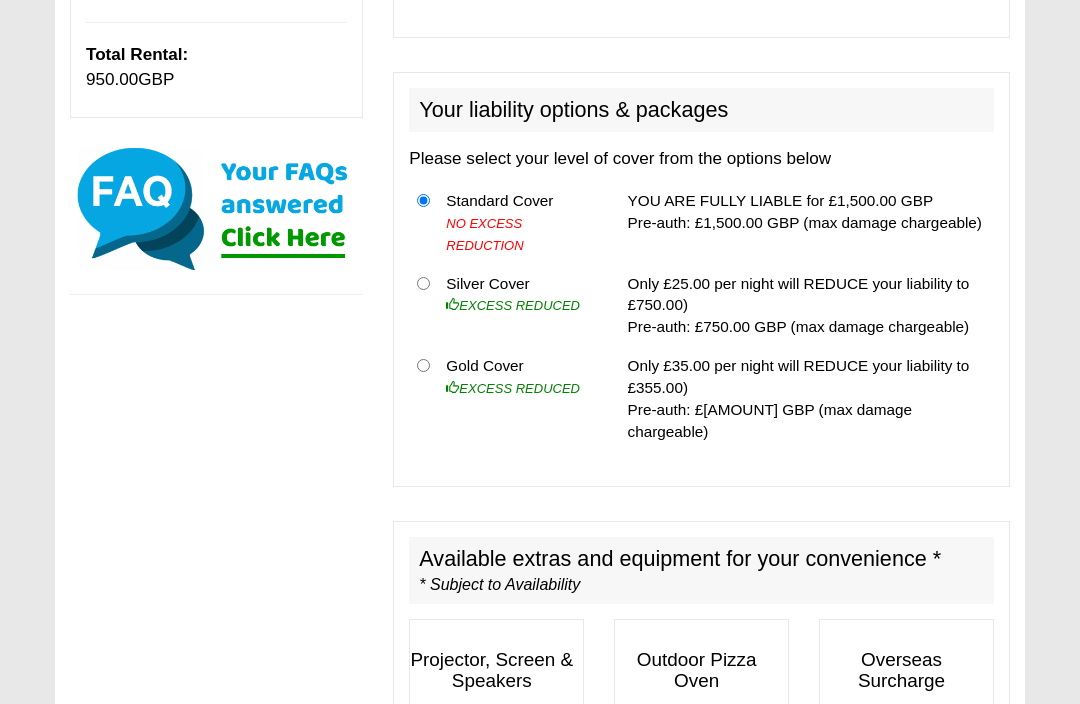scroll, scrollTop: 605, scrollLeft: 0, axis: vertical 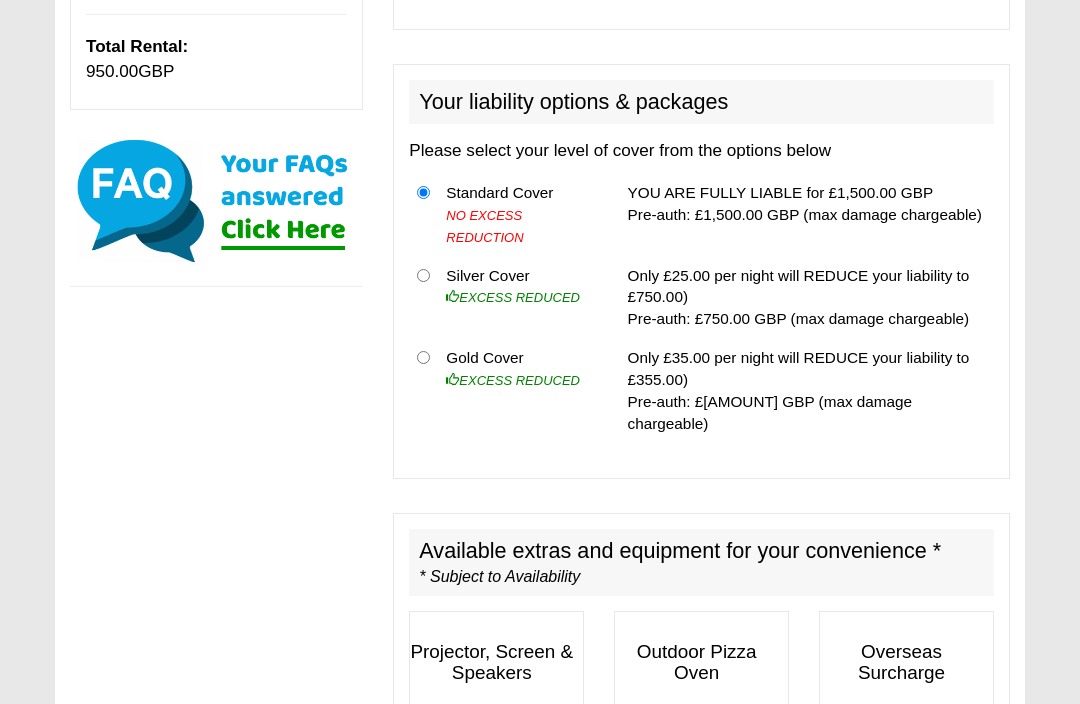 click at bounding box center (423, 276) 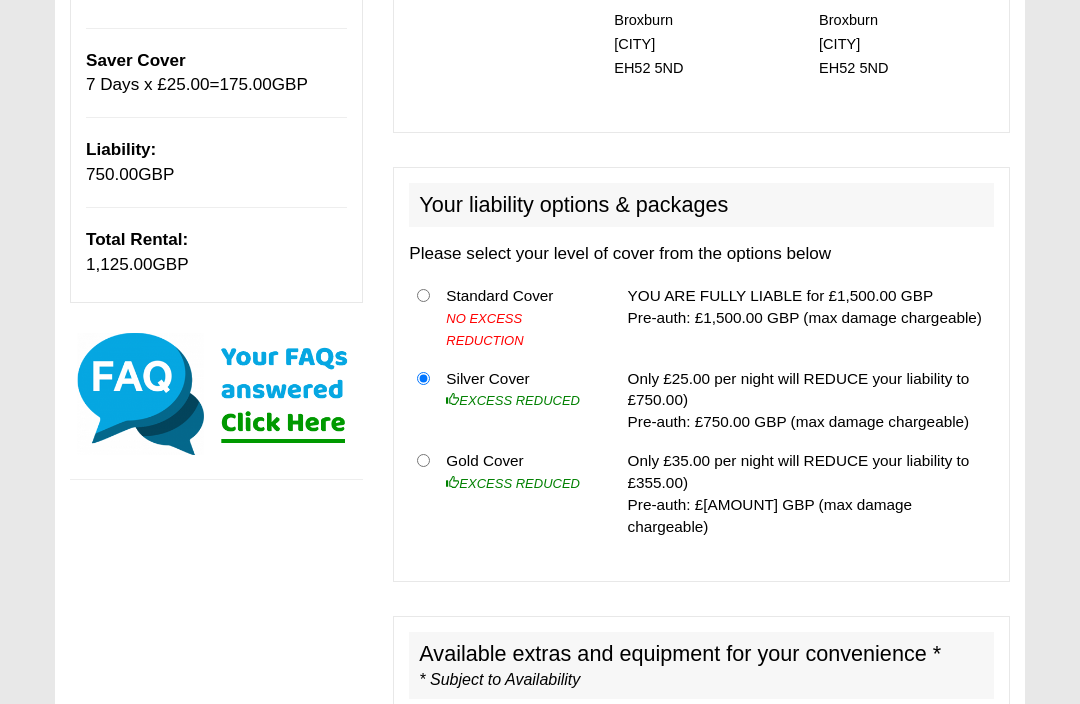 scroll, scrollTop: 500, scrollLeft: 0, axis: vertical 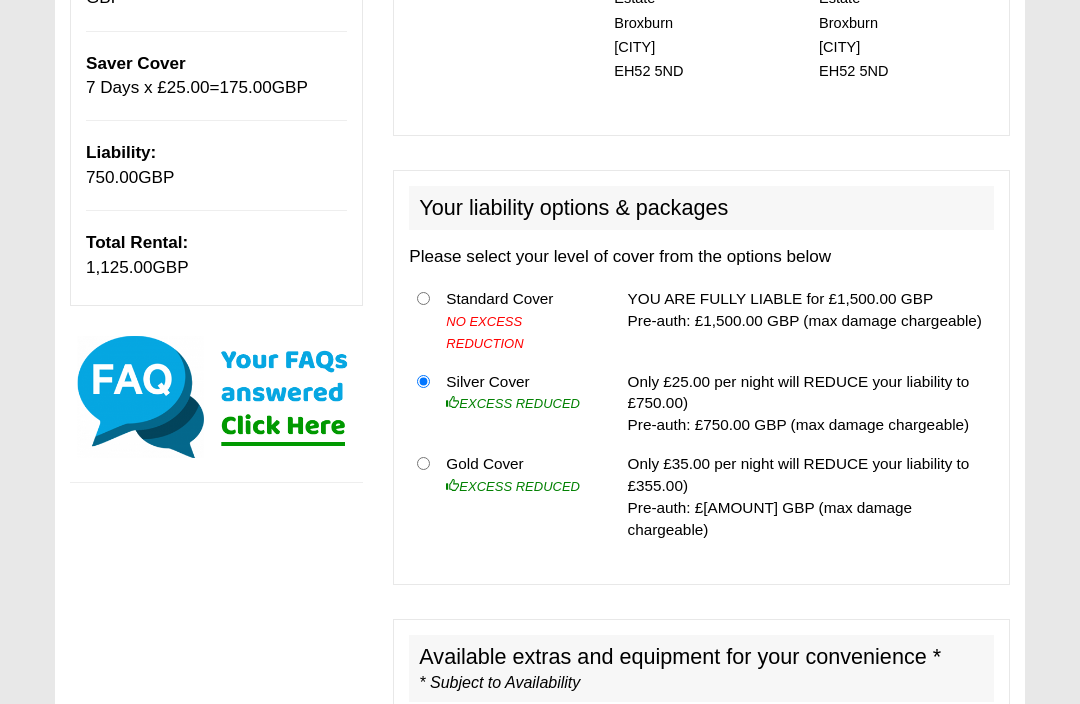 click at bounding box center (423, 463) 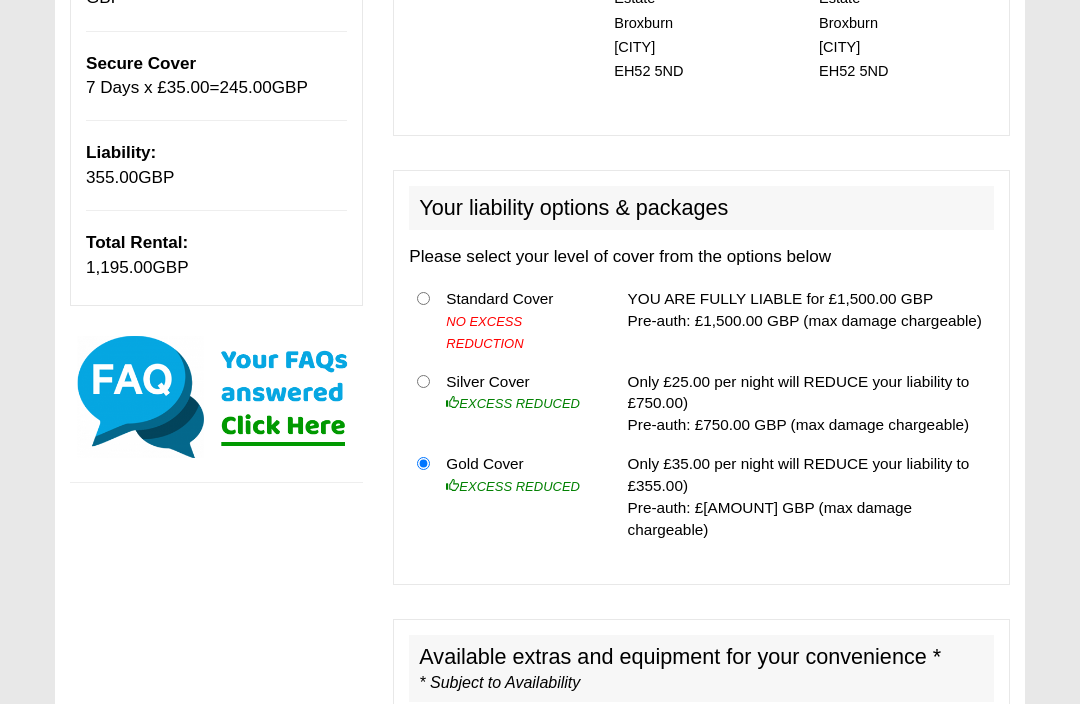 click at bounding box center (423, 381) 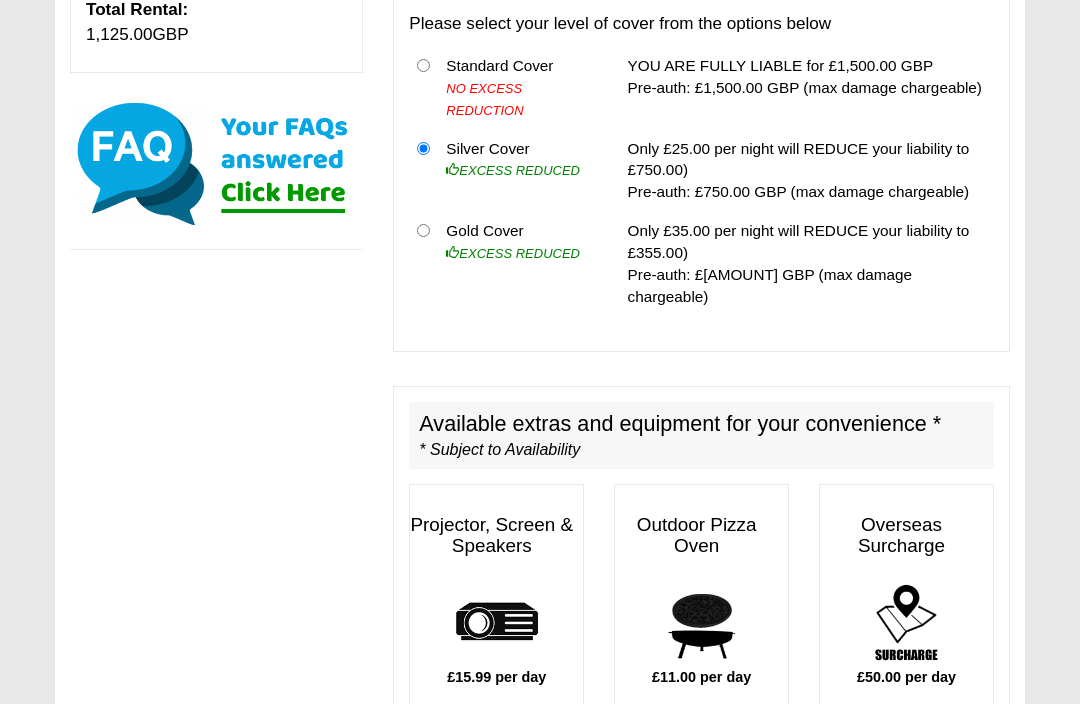 scroll, scrollTop: 732, scrollLeft: 0, axis: vertical 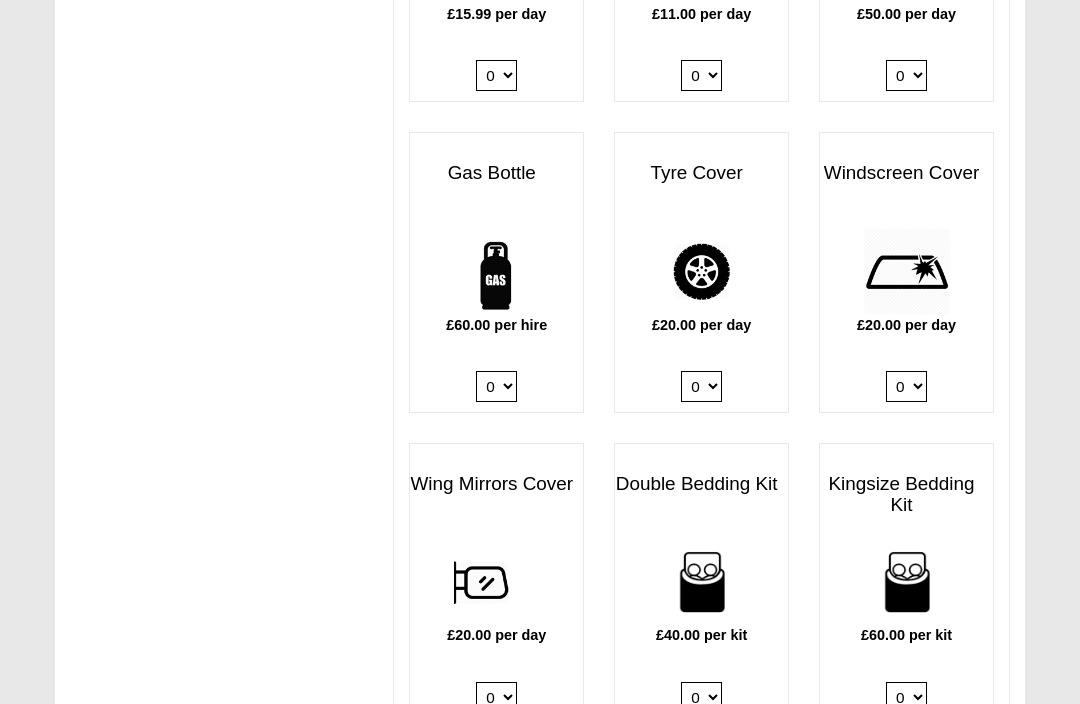 click on "0
1" at bounding box center (496, 386) 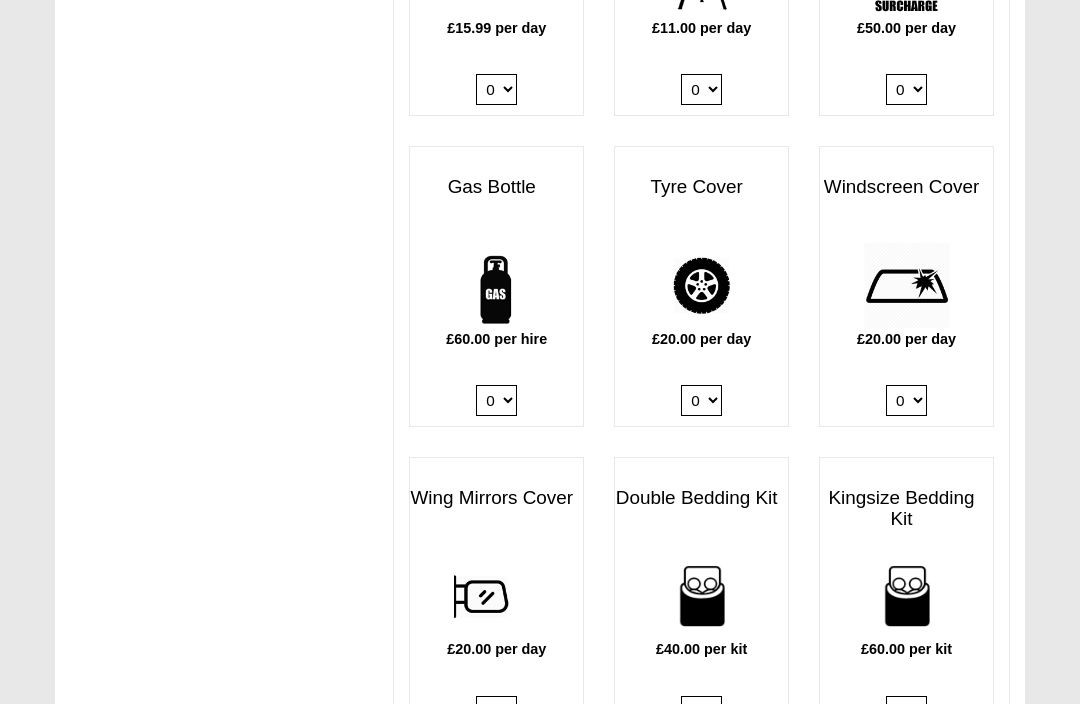 scroll, scrollTop: 1384, scrollLeft: 0, axis: vertical 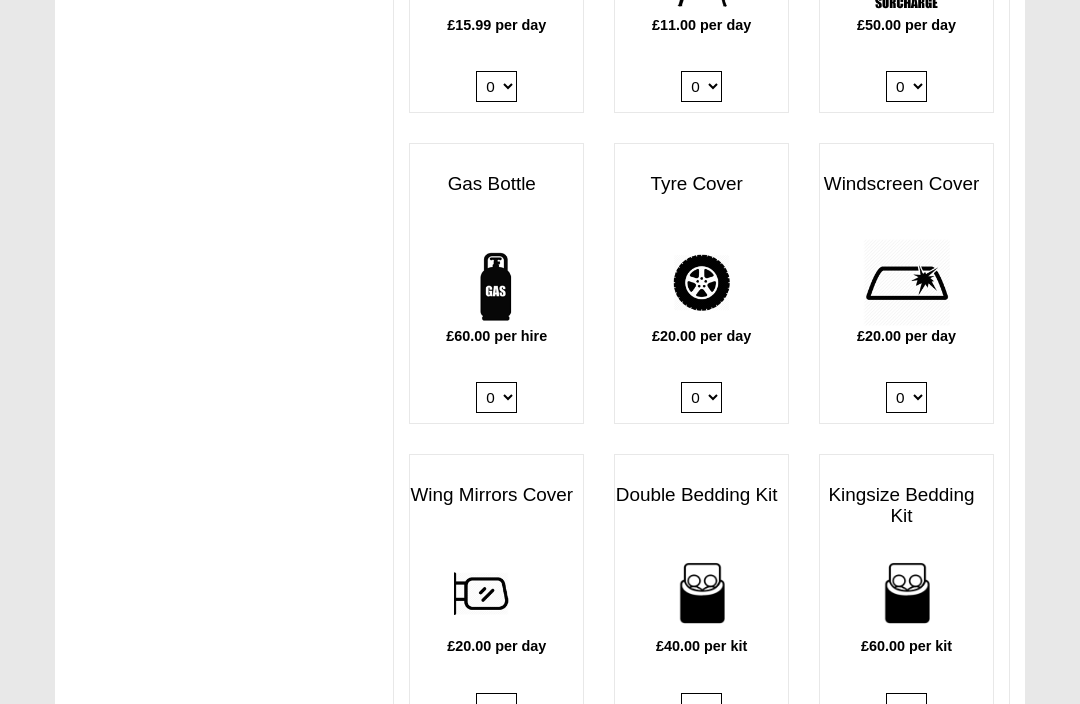 click on "0
1" at bounding box center [701, 398] 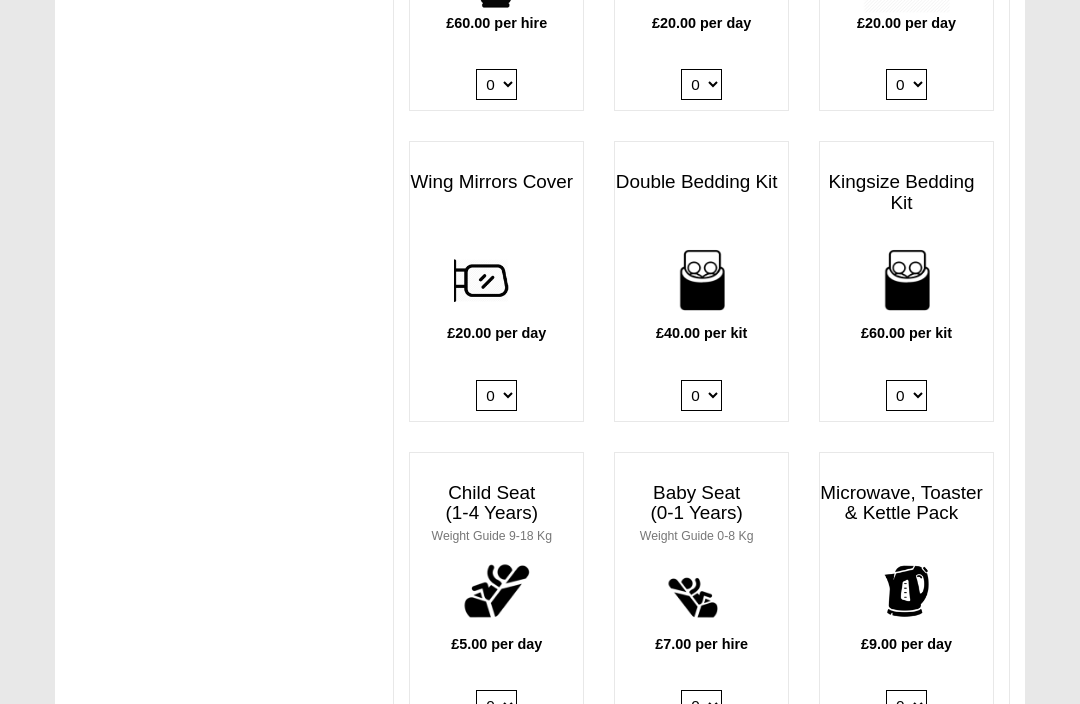 scroll, scrollTop: 1697, scrollLeft: 0, axis: vertical 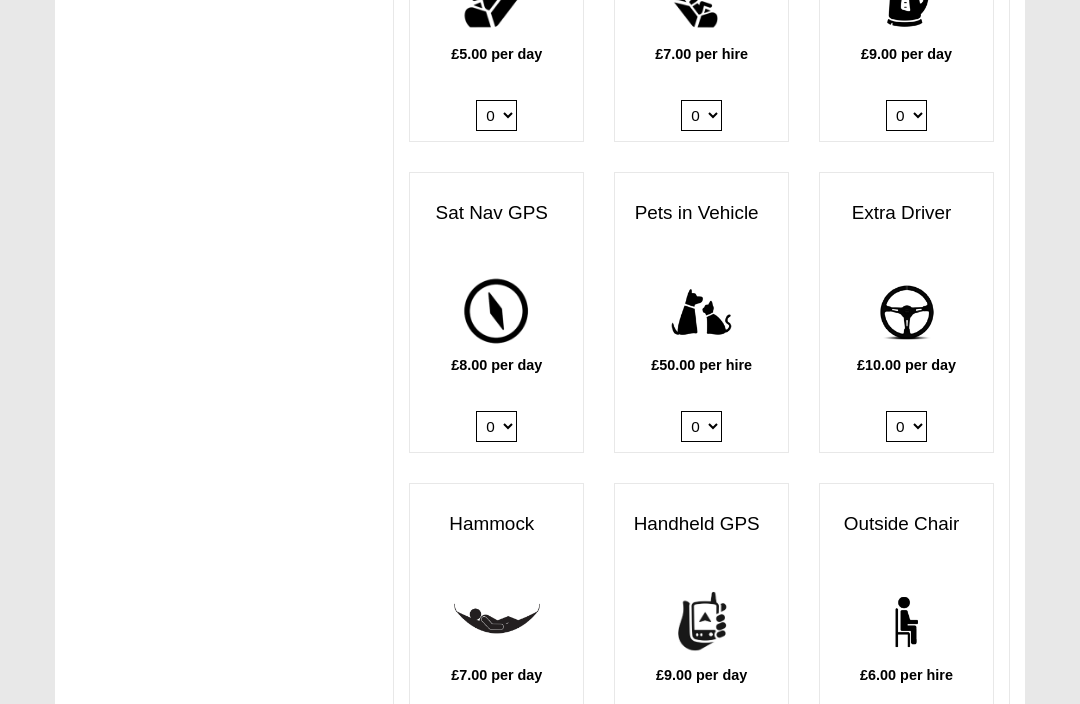 click on "0
1" at bounding box center [906, 426] 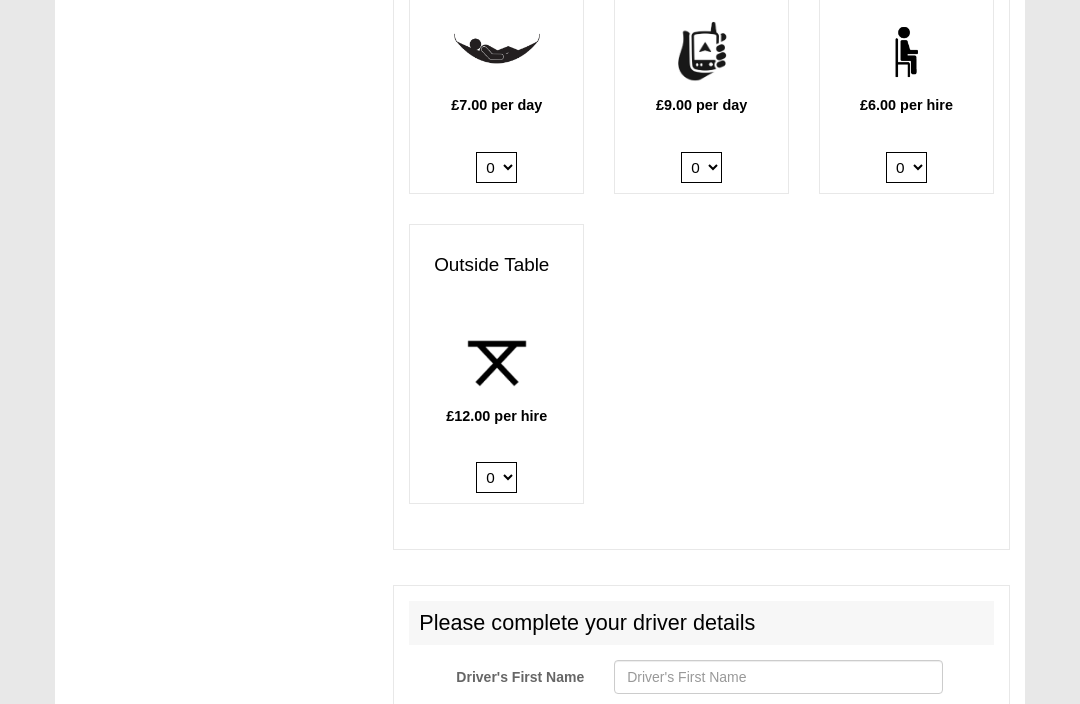 scroll, scrollTop: 2846, scrollLeft: 0, axis: vertical 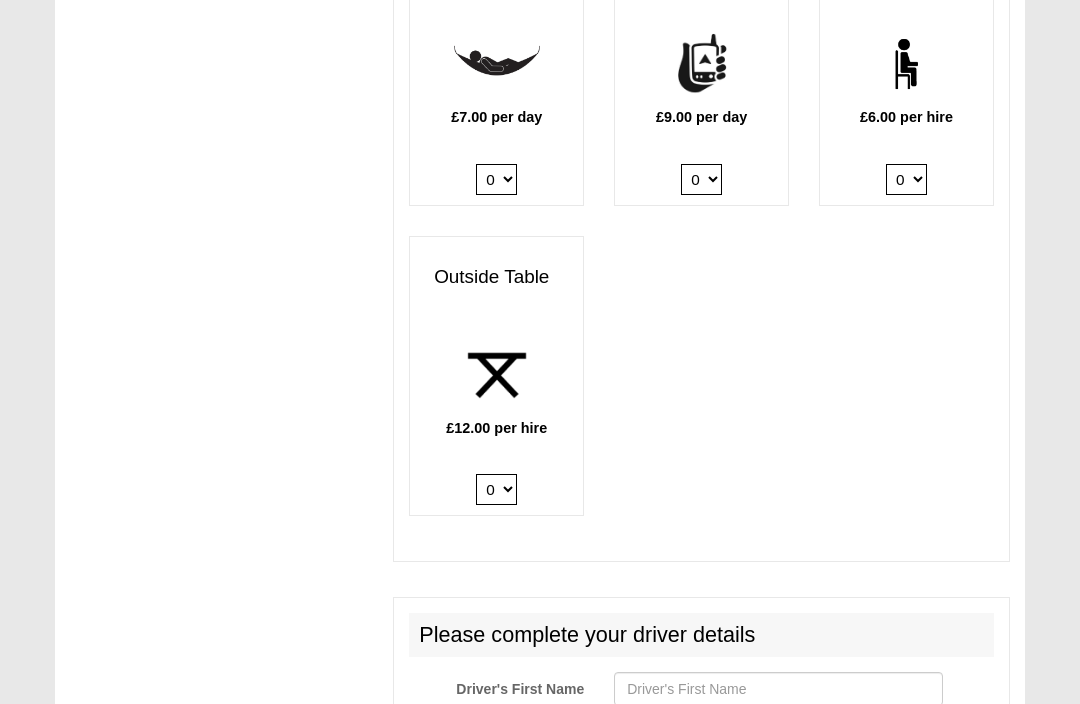 click on "0
1
2" at bounding box center [496, 489] 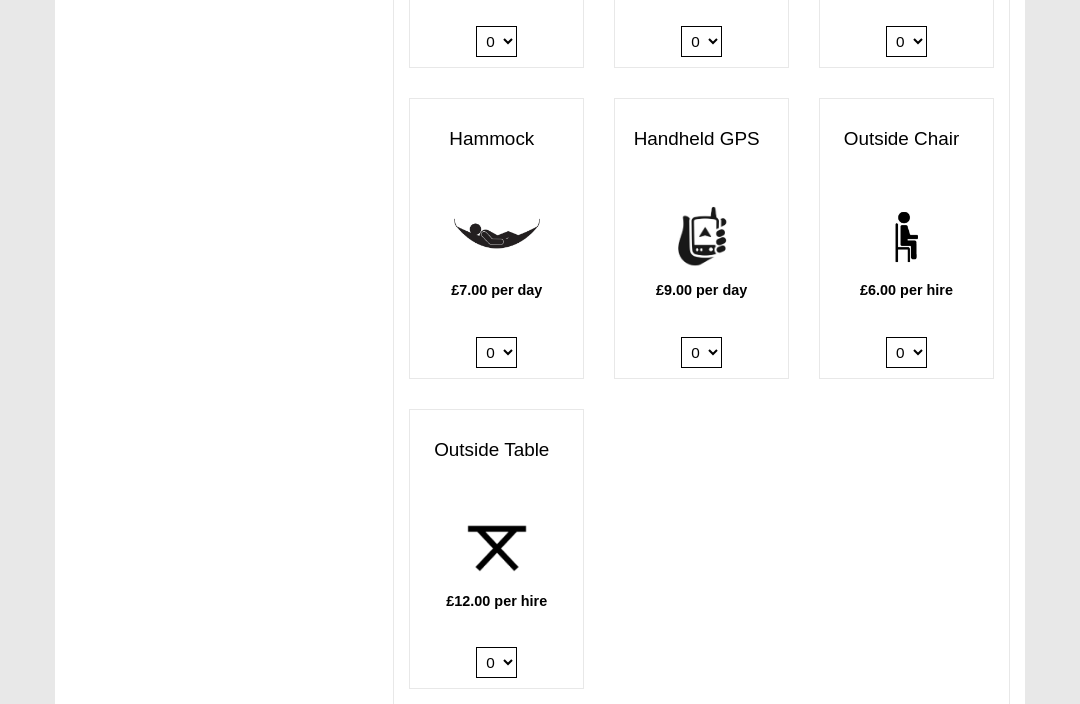 scroll, scrollTop: 2673, scrollLeft: 0, axis: vertical 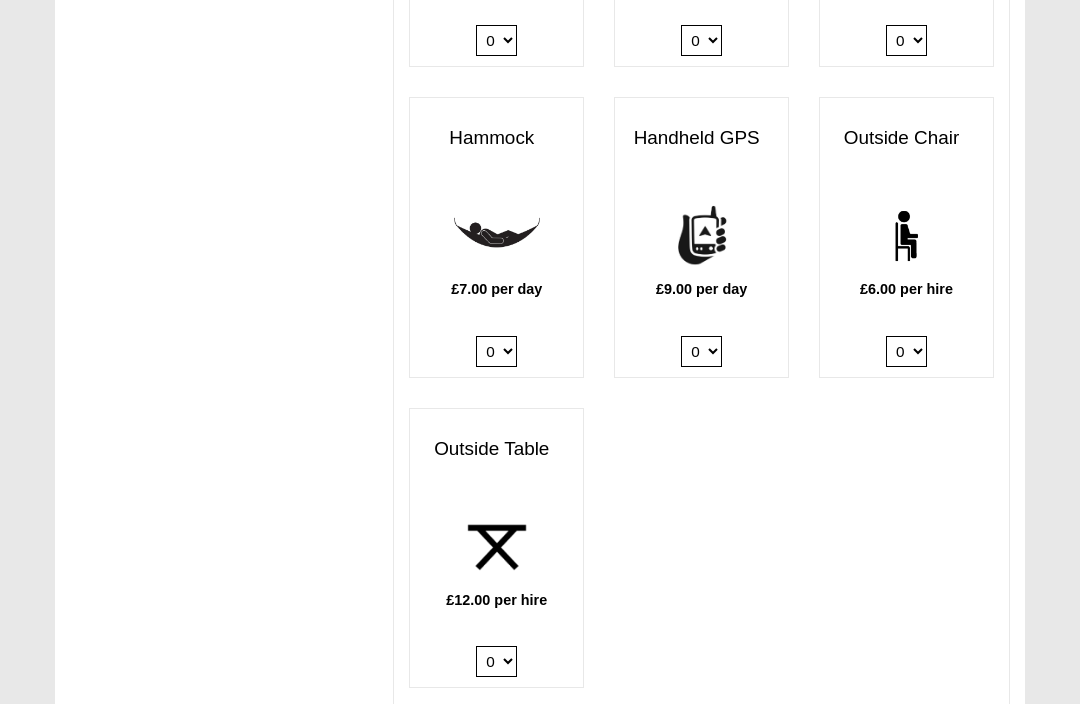 click on "0
1
2" at bounding box center (496, 662) 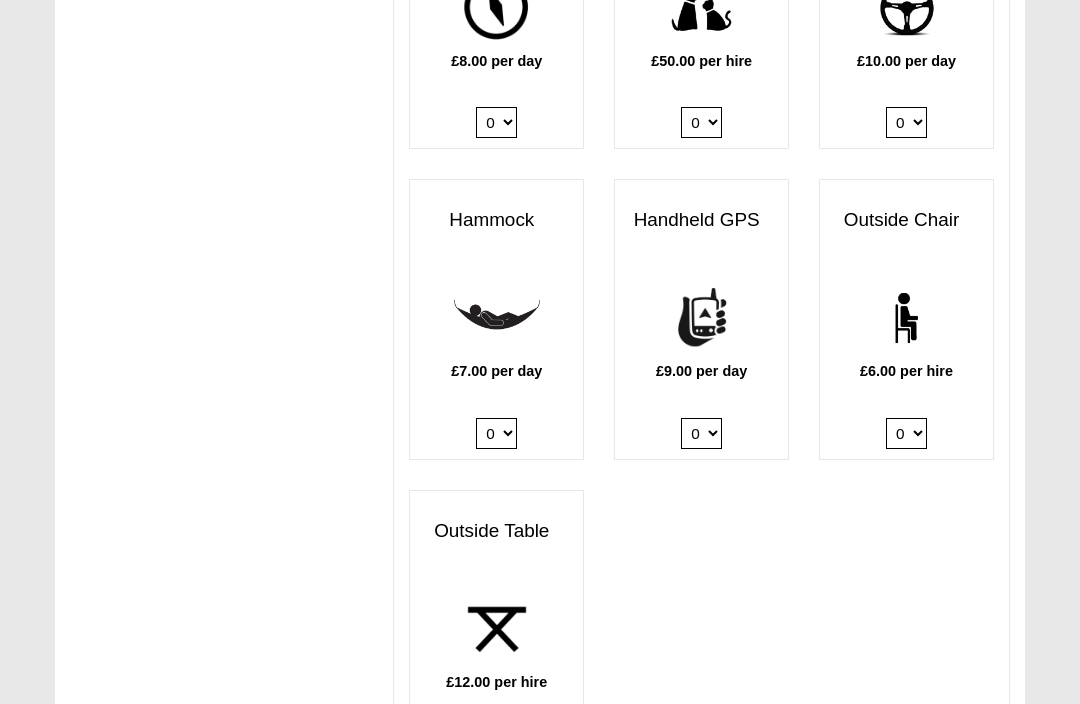 scroll, scrollTop: 2599, scrollLeft: 0, axis: vertical 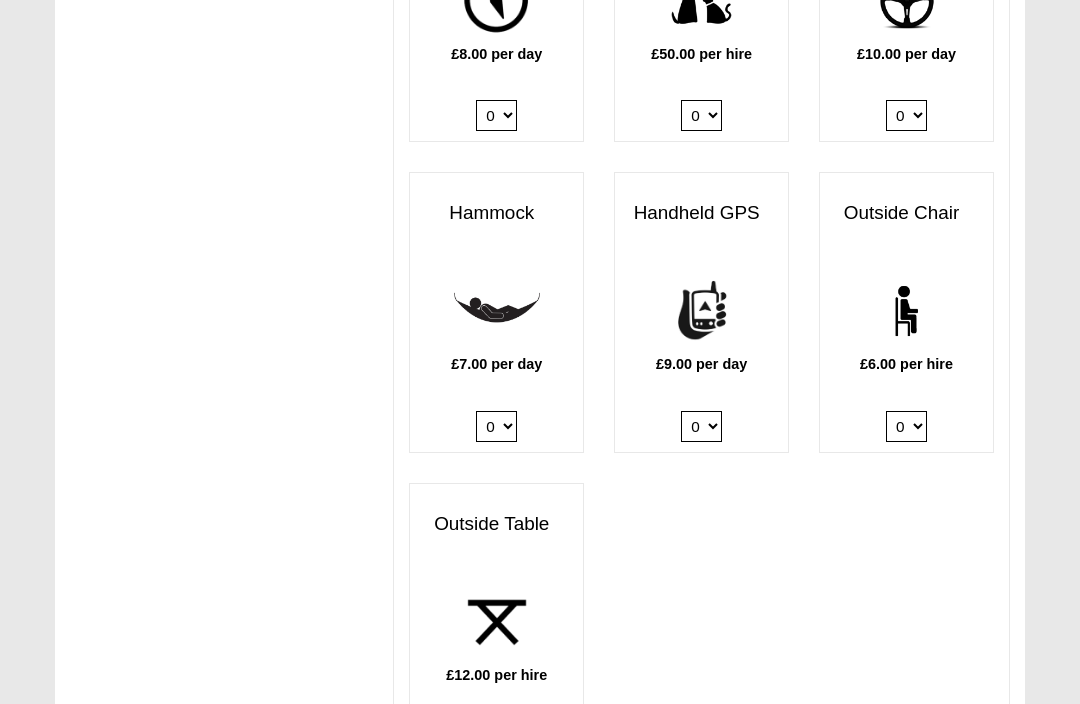 click on "0
1
2" at bounding box center [496, 736] 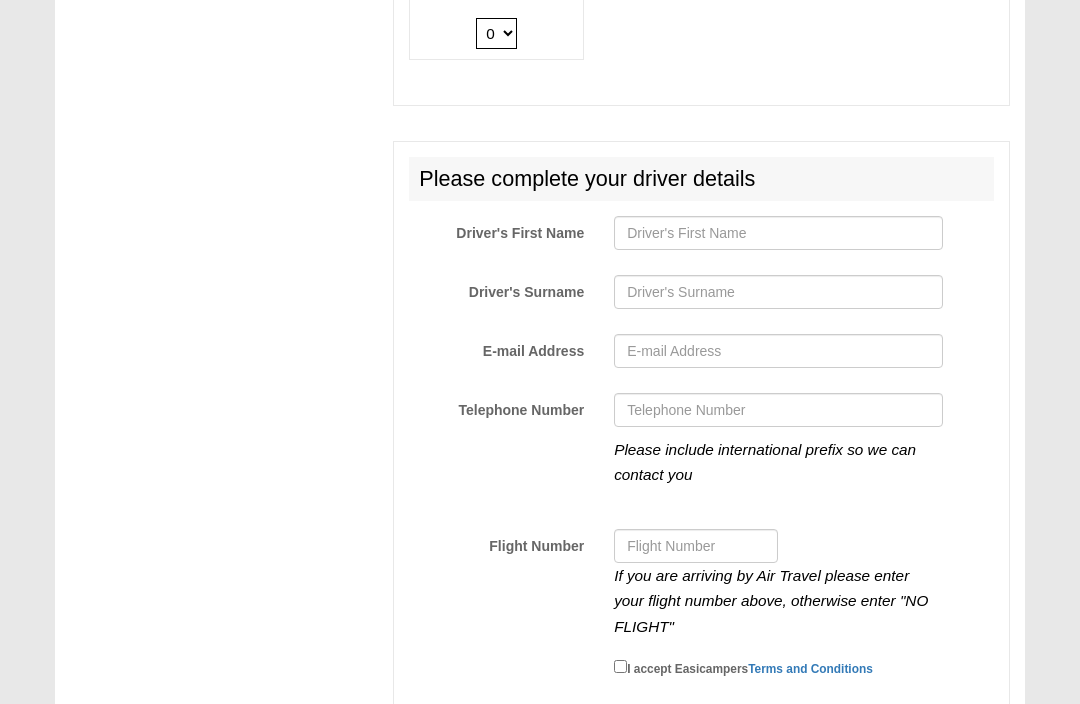 scroll, scrollTop: 3299, scrollLeft: 0, axis: vertical 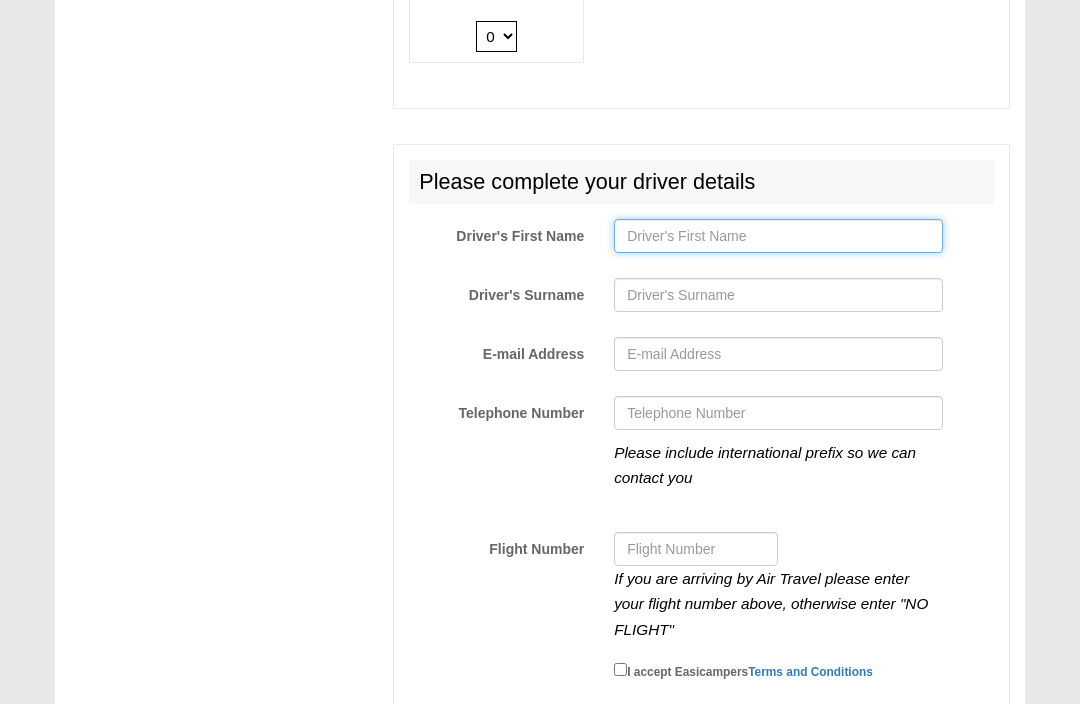 click on "Driver's First Name" at bounding box center (778, 236) 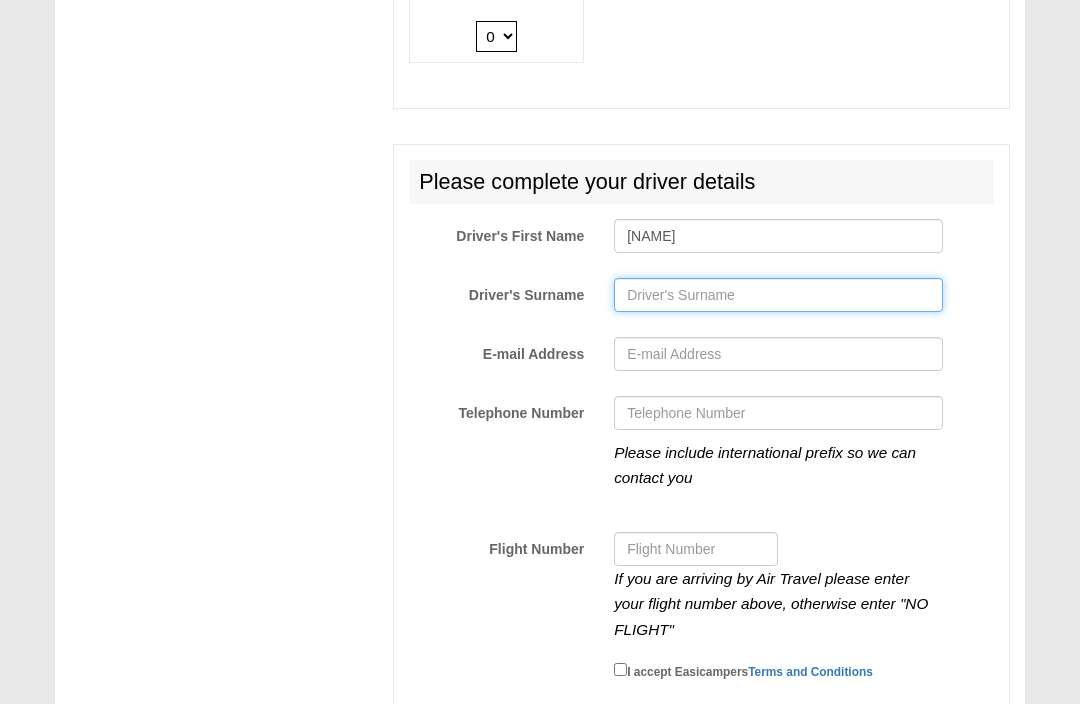 type on "POULAILLON" 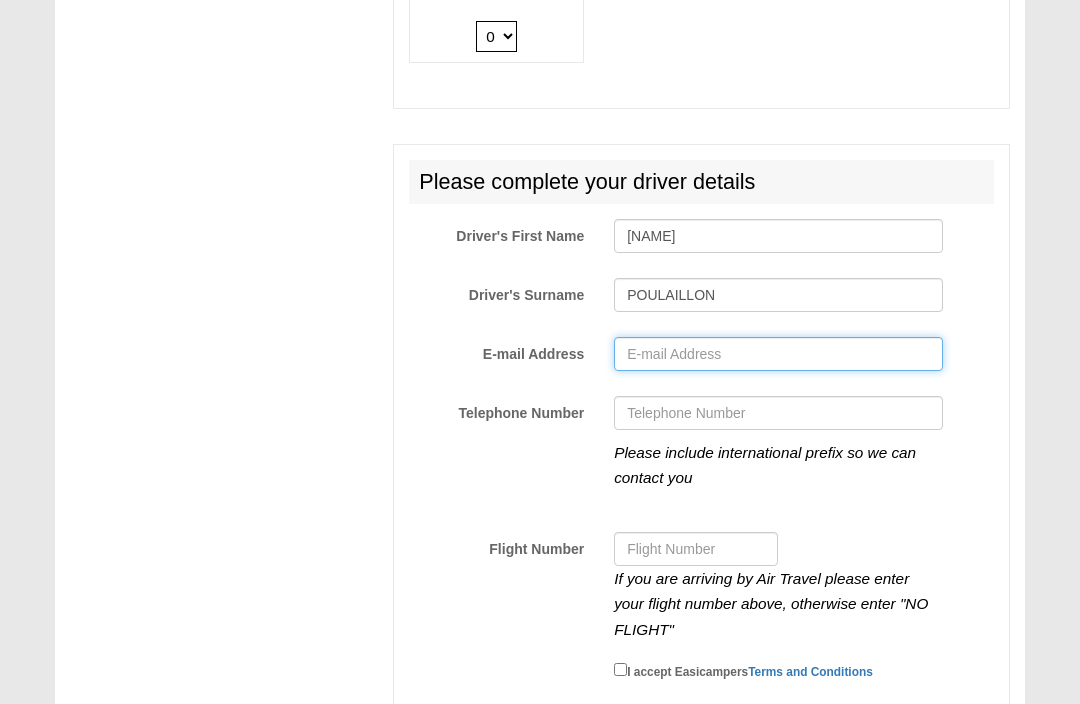 type on "[EMAIL]" 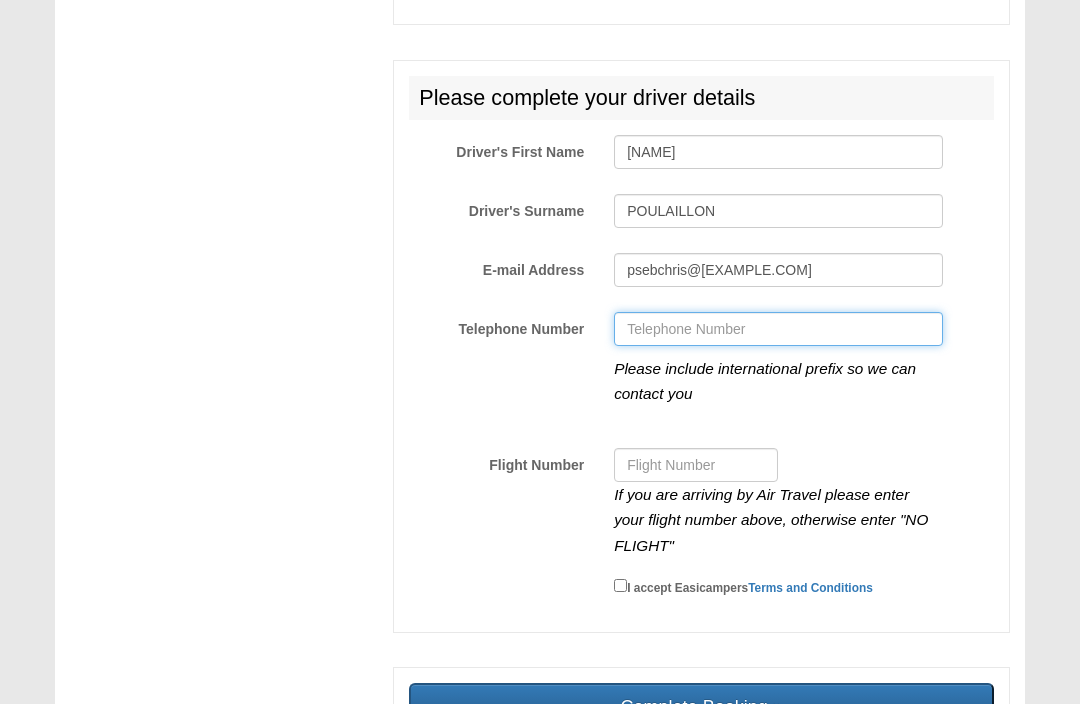 type on "[PHONE]" 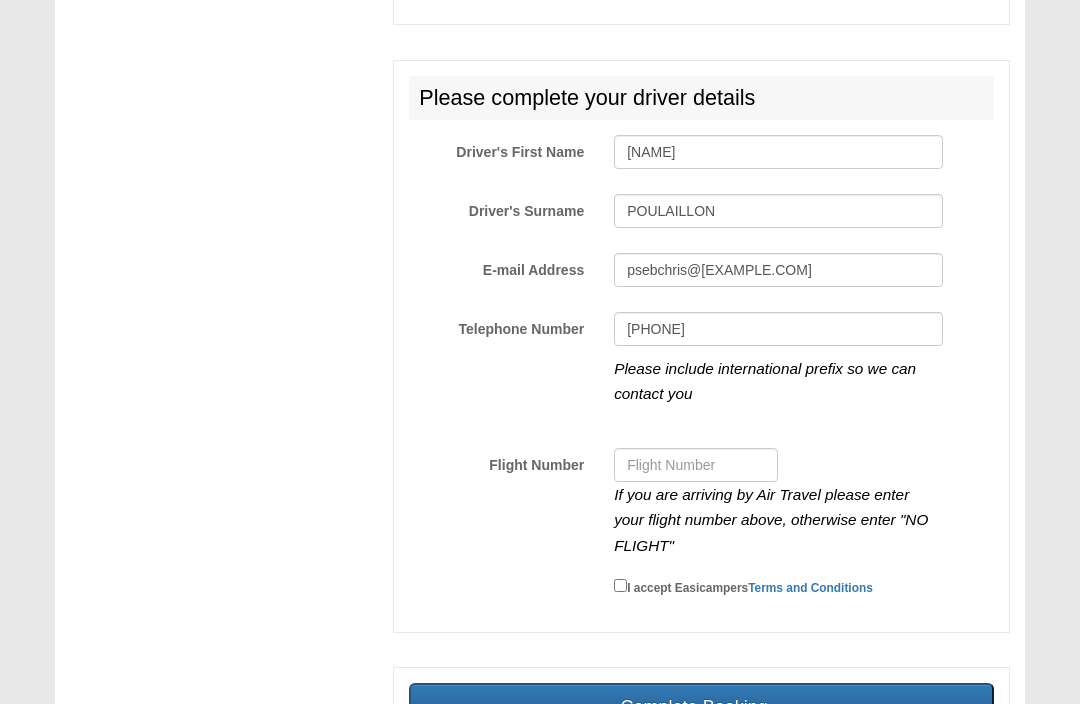scroll, scrollTop: 3382, scrollLeft: 0, axis: vertical 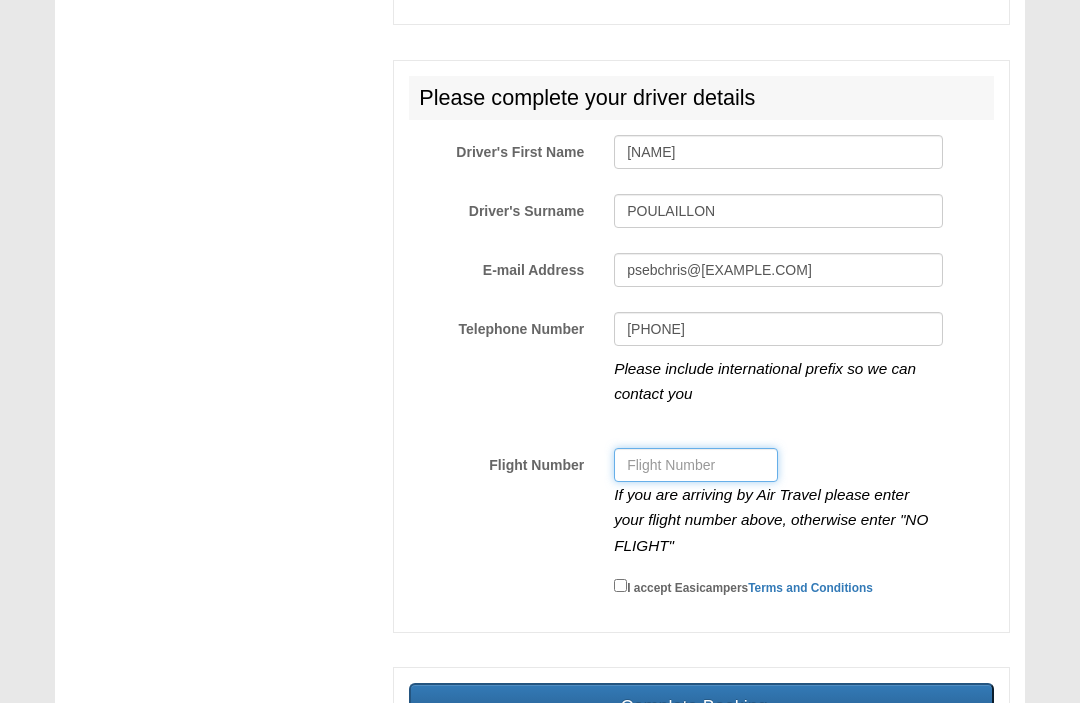 click on "Flight Number" at bounding box center (696, 466) 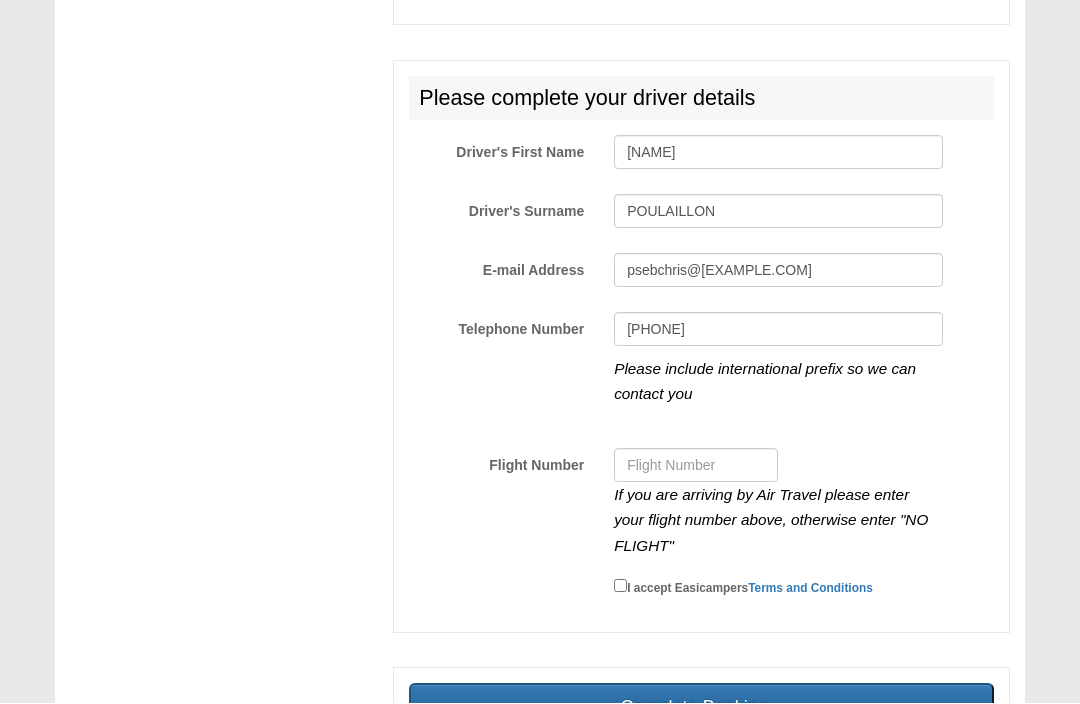 click on "Auto-Trail Expedition 66 - 2 Berth (Shower+Toilet)
Pick up
15/09/2025 at 15.00
Easicampers Edinburgh
1 Drovers Road East Mains Industrial Estate Broxburn Edinburgh EH52 5ND
Drop off
22/09/2025 at 10.00
Easicampers Edinburgh
1 Drovers Road East Mains Industrial Estate Broxburn Edinburgh EH52 5ND
Your liability options & packages
Please select your level of cover from the options below
Standard Cover NO EXCESS REDUCTION
YOU ARE FULLY LIABLE for £1,500.00 GBP" at bounding box center (701, -1176) 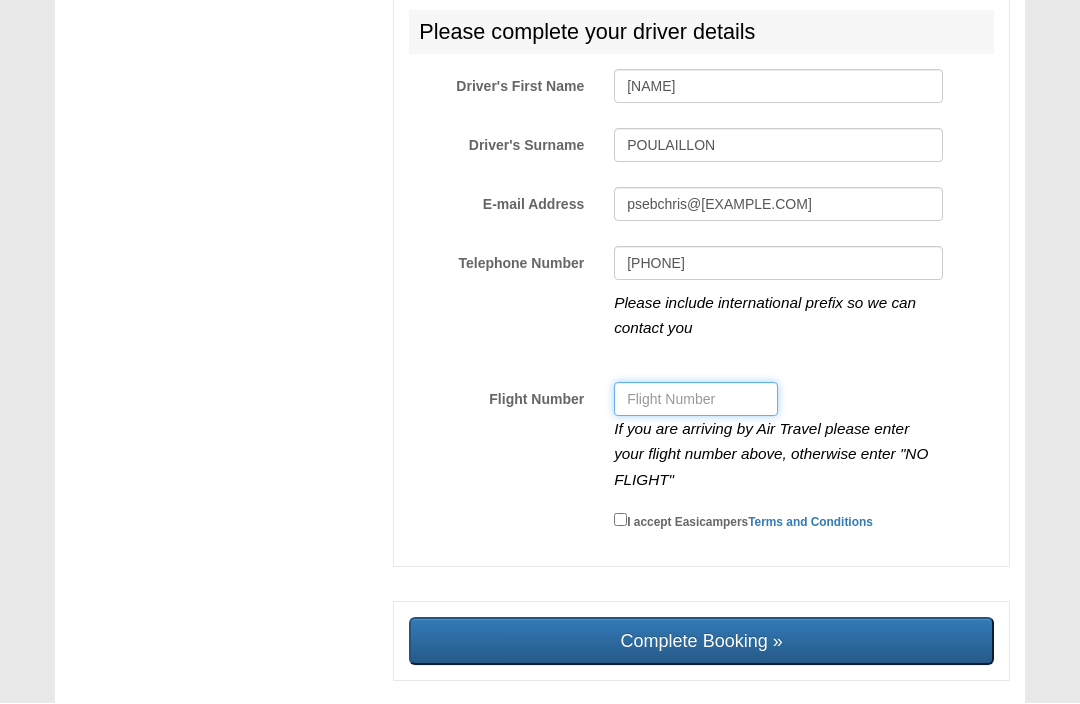 click on "Flight Number" at bounding box center (696, 400) 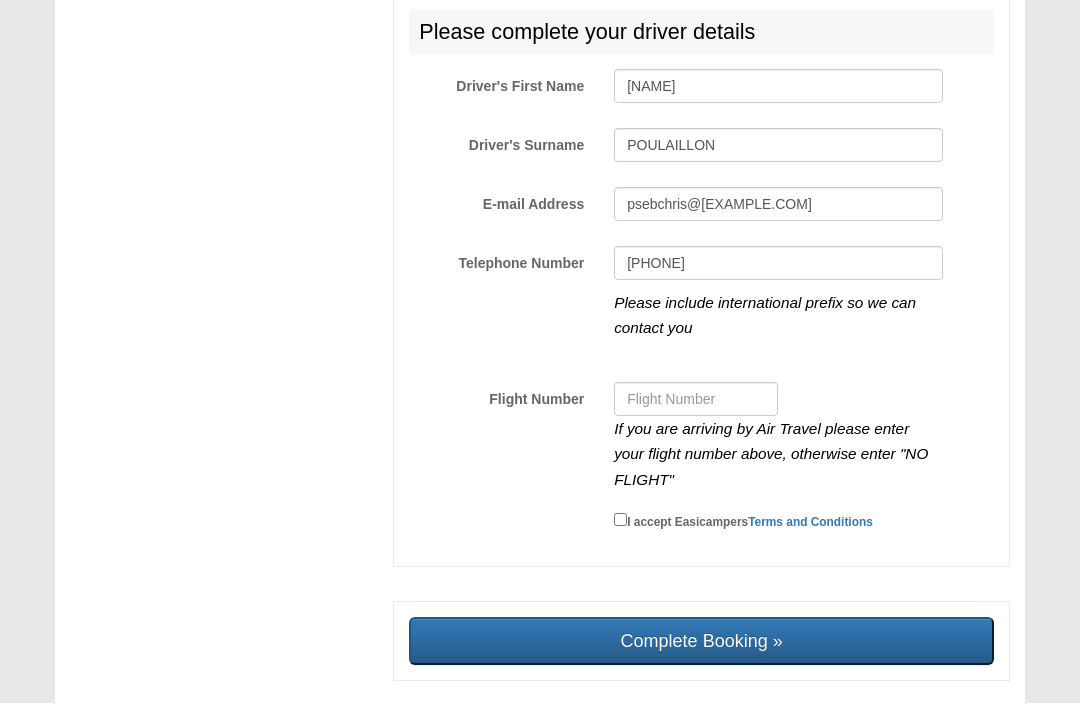 click on "I accept Easicampers  Terms and Conditions" at bounding box center [620, 520] 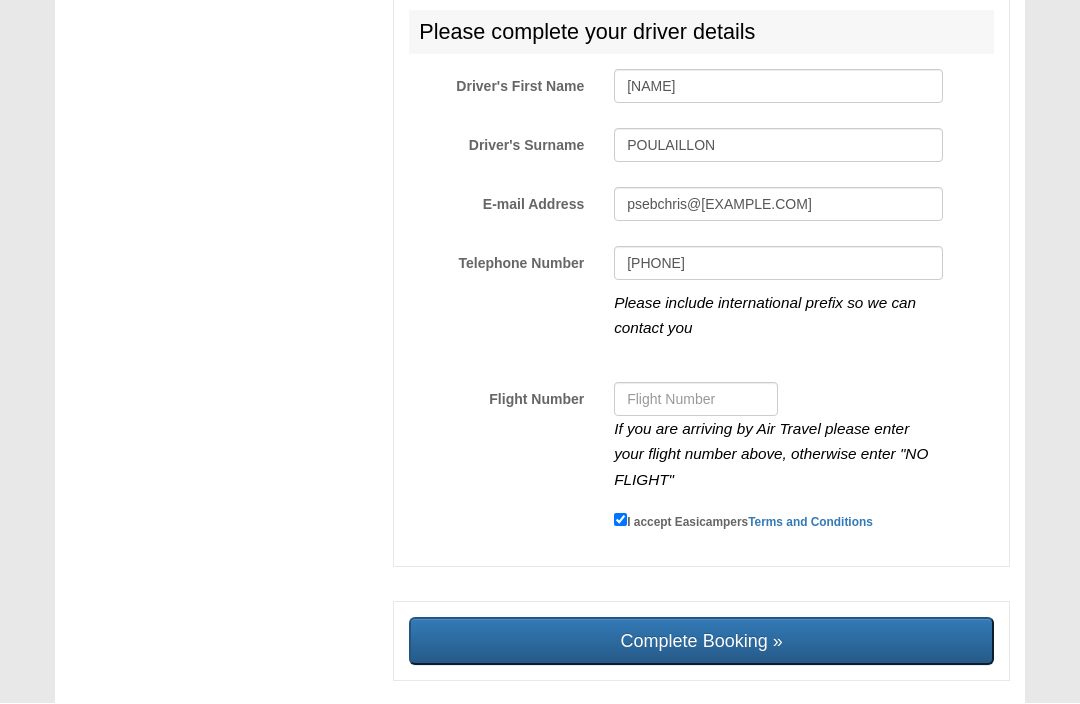 click on "Complete Booking »" at bounding box center [701, 642] 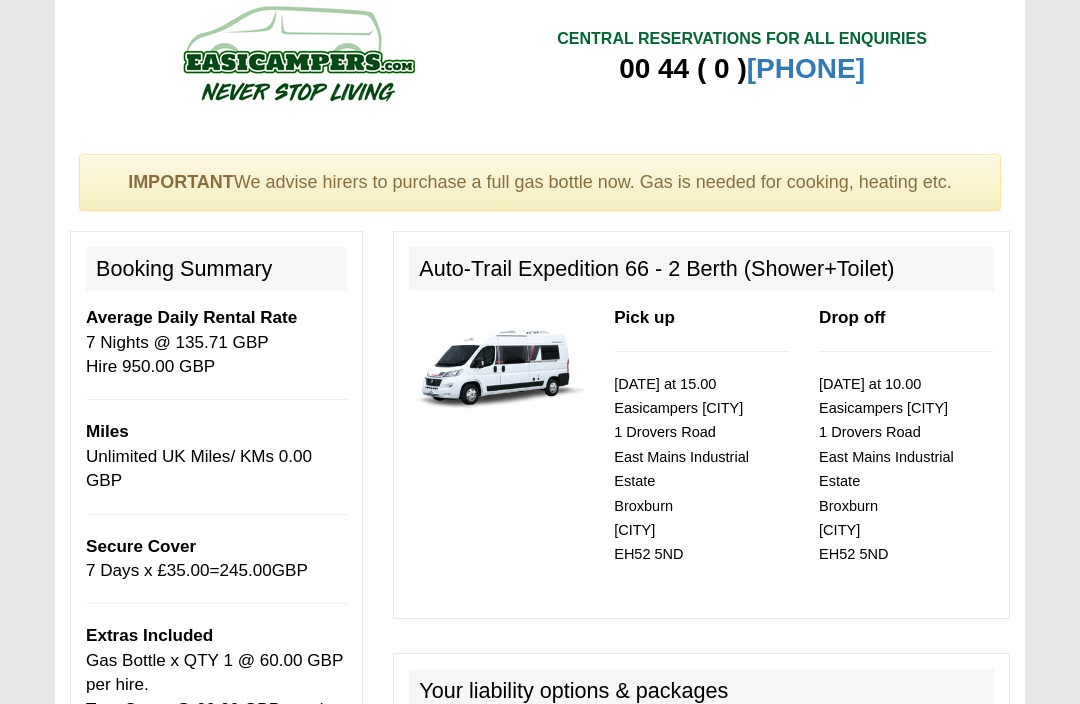 scroll, scrollTop: 0, scrollLeft: 0, axis: both 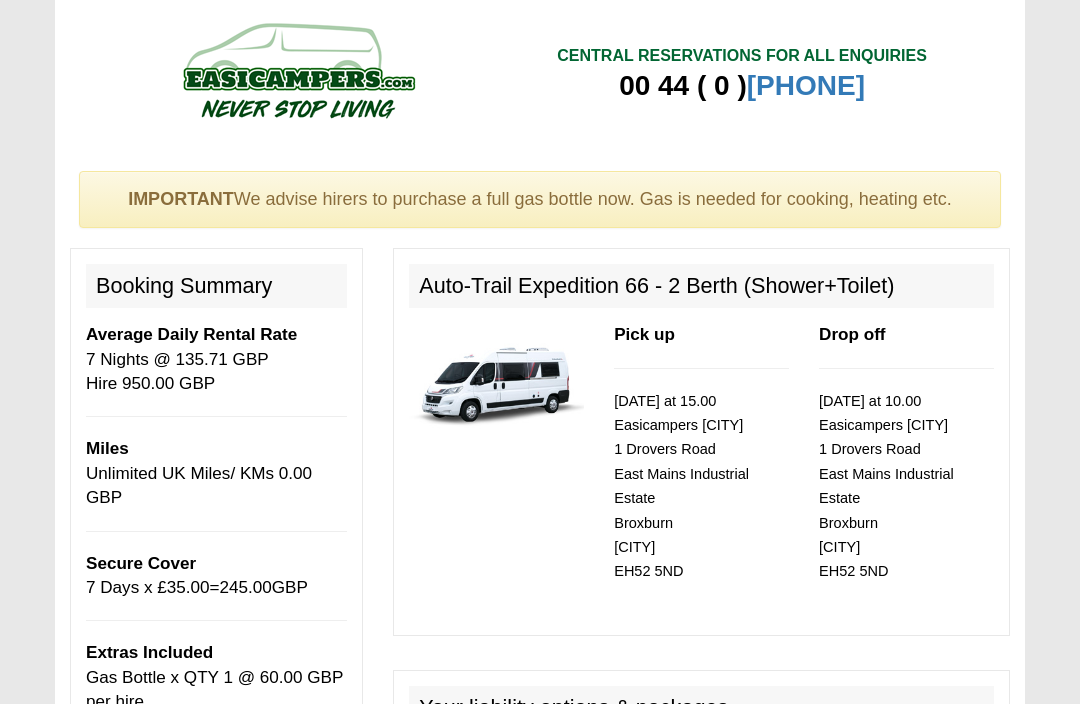 click at bounding box center (298, 70) 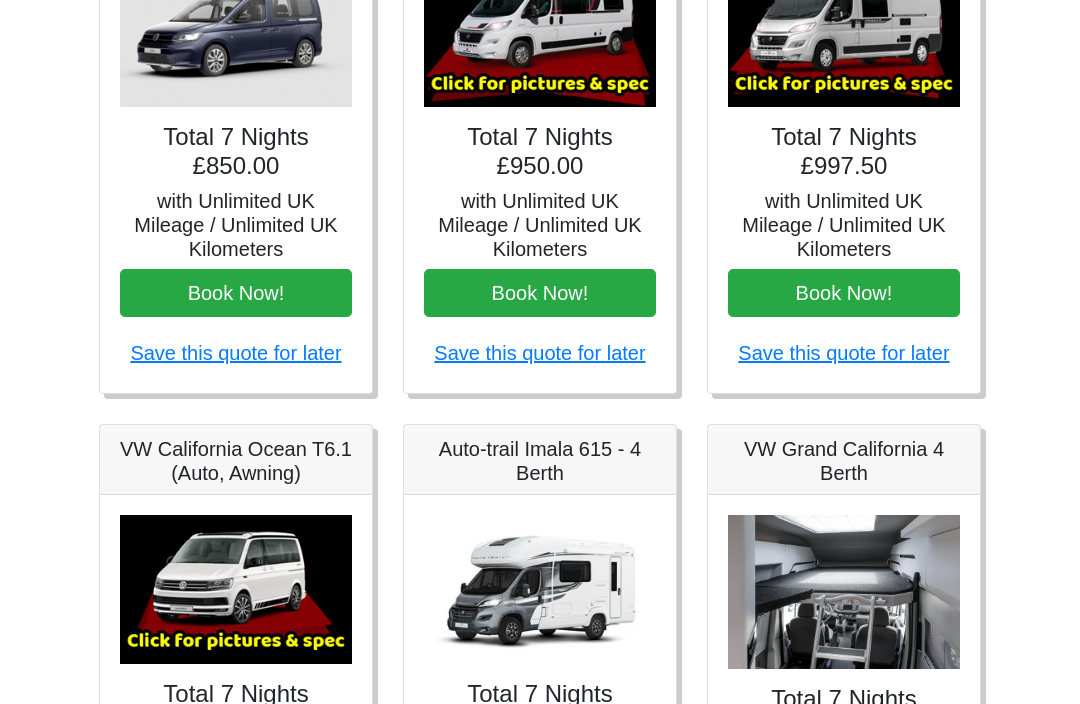scroll, scrollTop: 427, scrollLeft: 0, axis: vertical 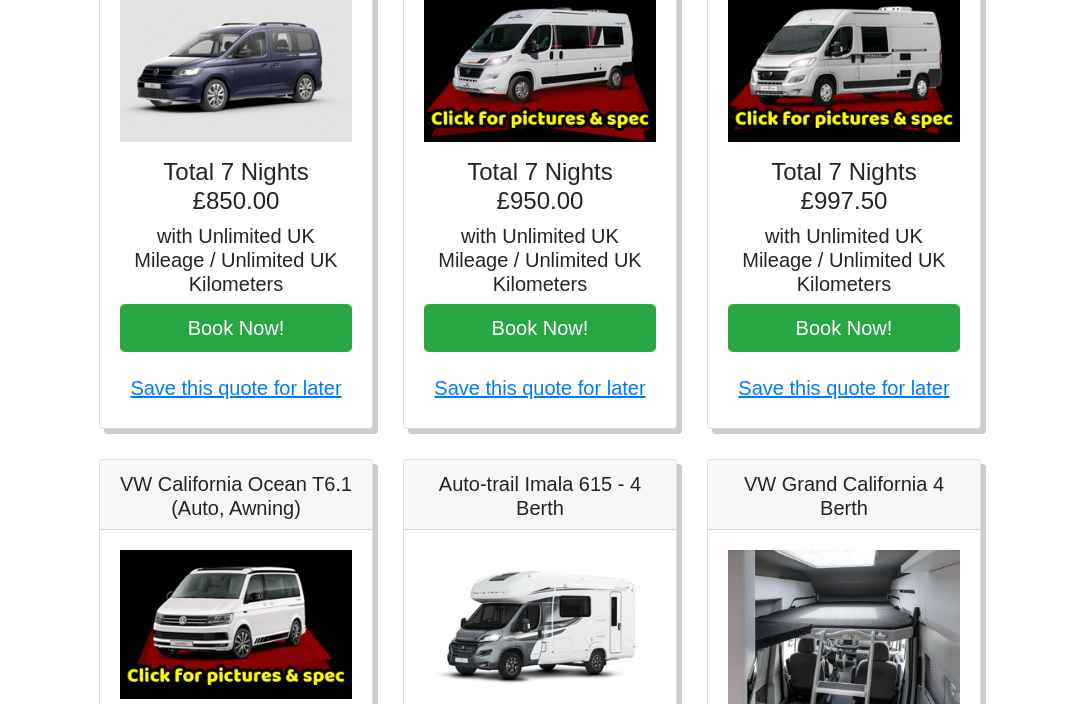 click on "Book Now!" at bounding box center (844, 328) 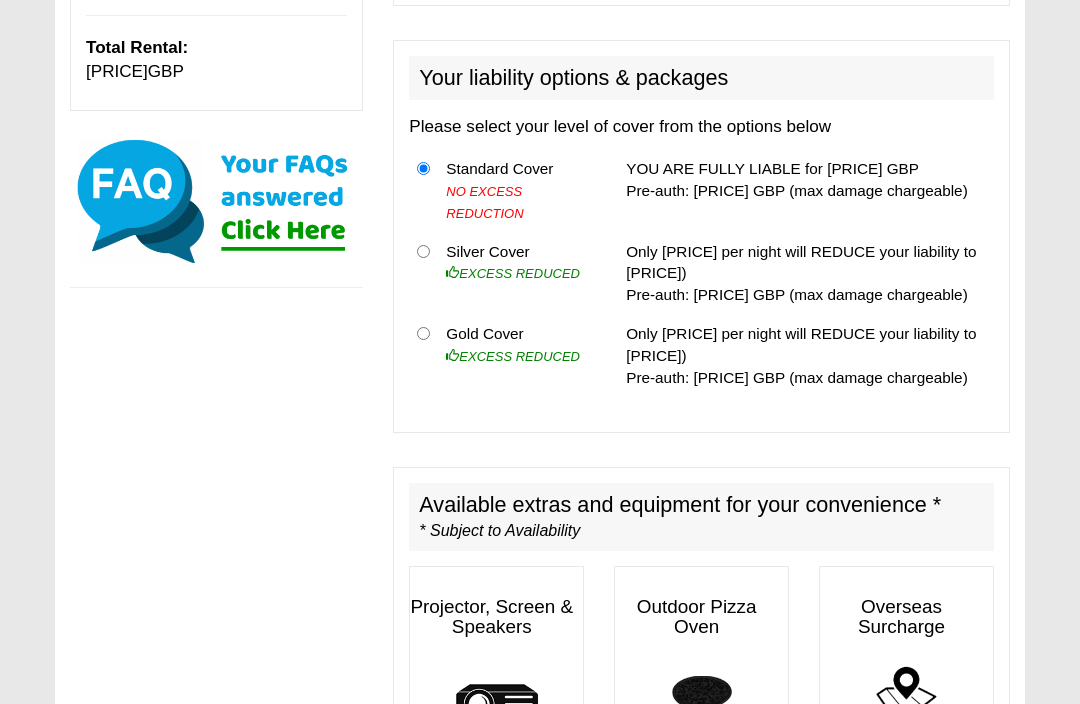 scroll, scrollTop: 629, scrollLeft: 0, axis: vertical 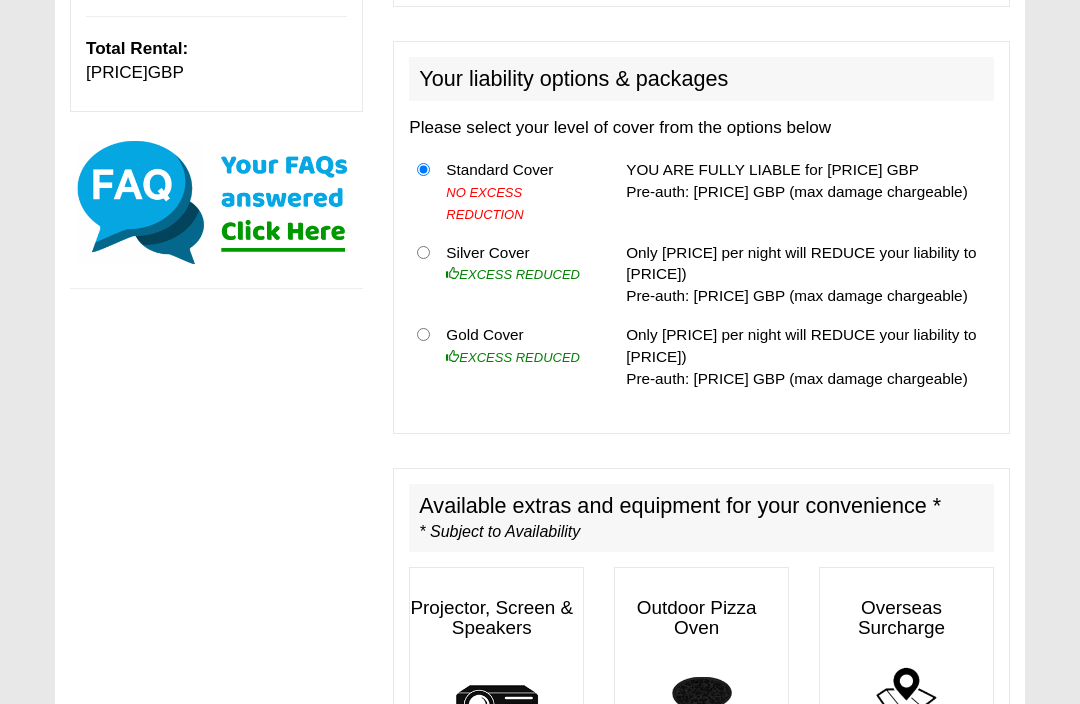click at bounding box center [423, 357] 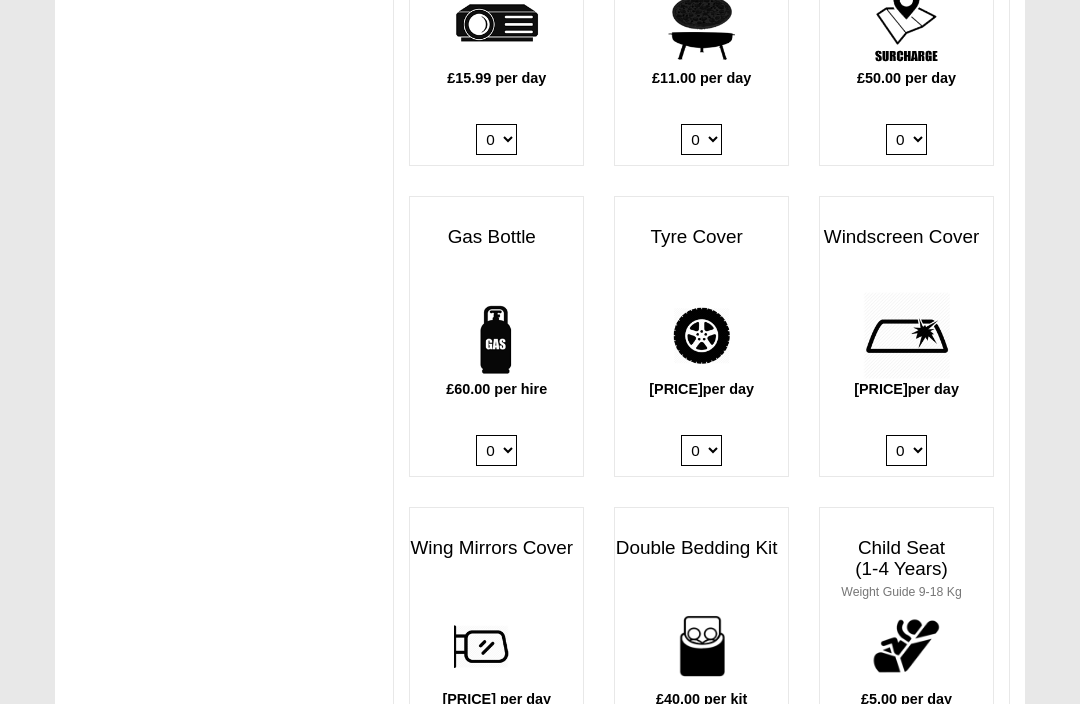 scroll, scrollTop: 1341, scrollLeft: 0, axis: vertical 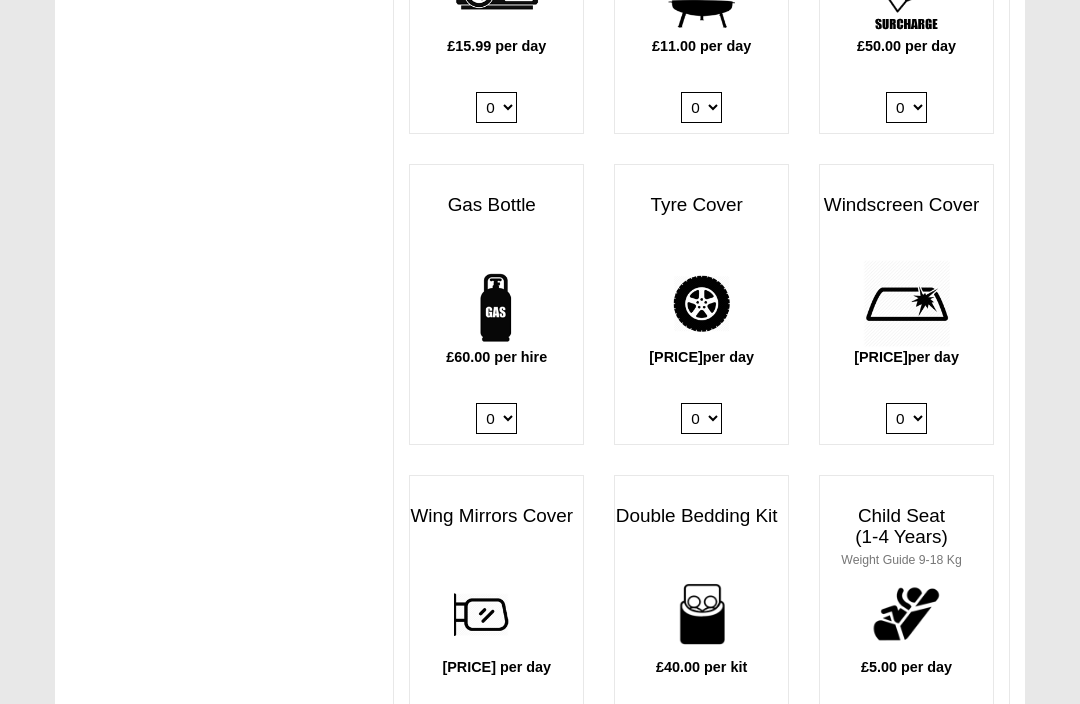 click on "0
1" at bounding box center [906, 419] 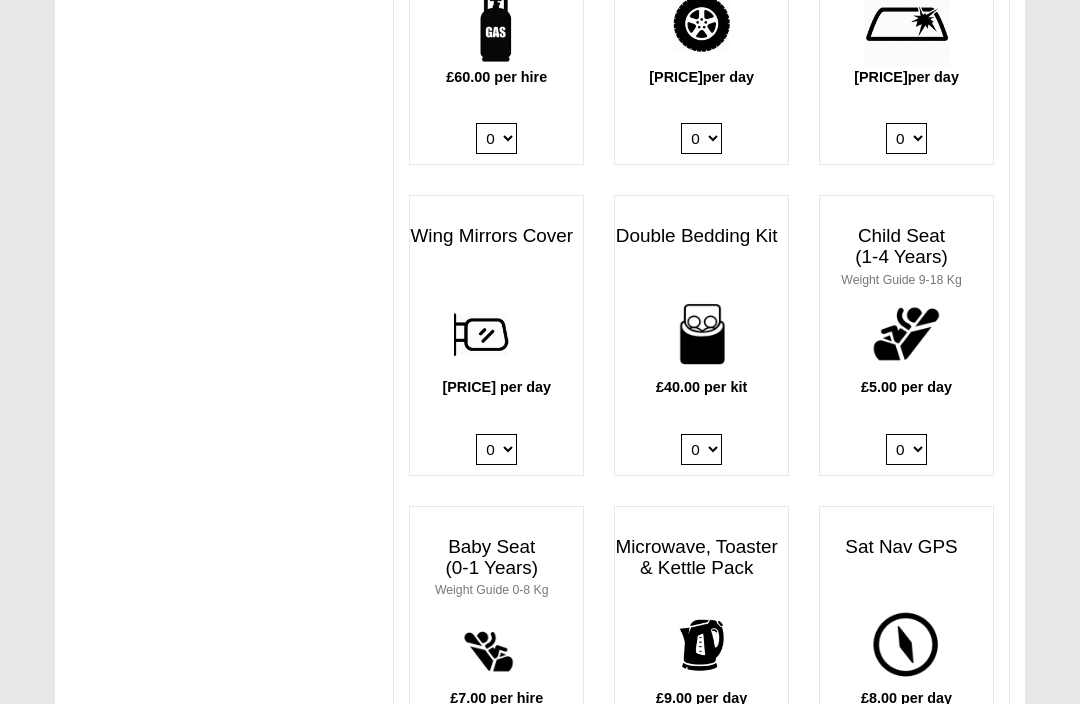 scroll, scrollTop: 1626, scrollLeft: 0, axis: vertical 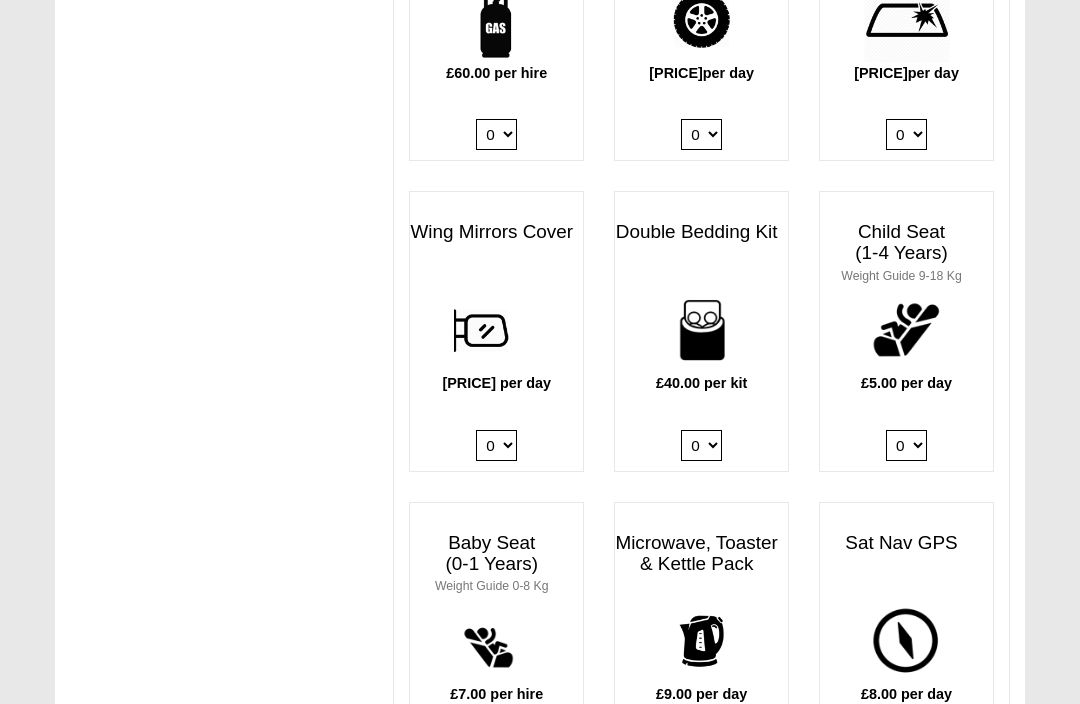 click on "0
1" at bounding box center (496, 445) 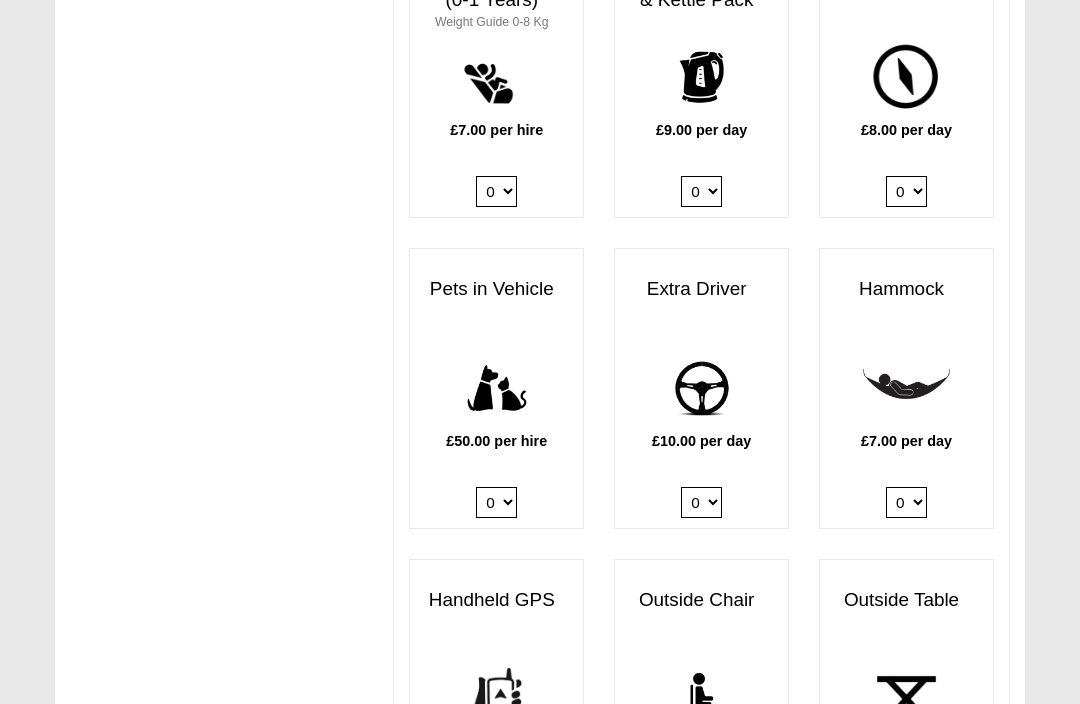 scroll, scrollTop: 2250, scrollLeft: 0, axis: vertical 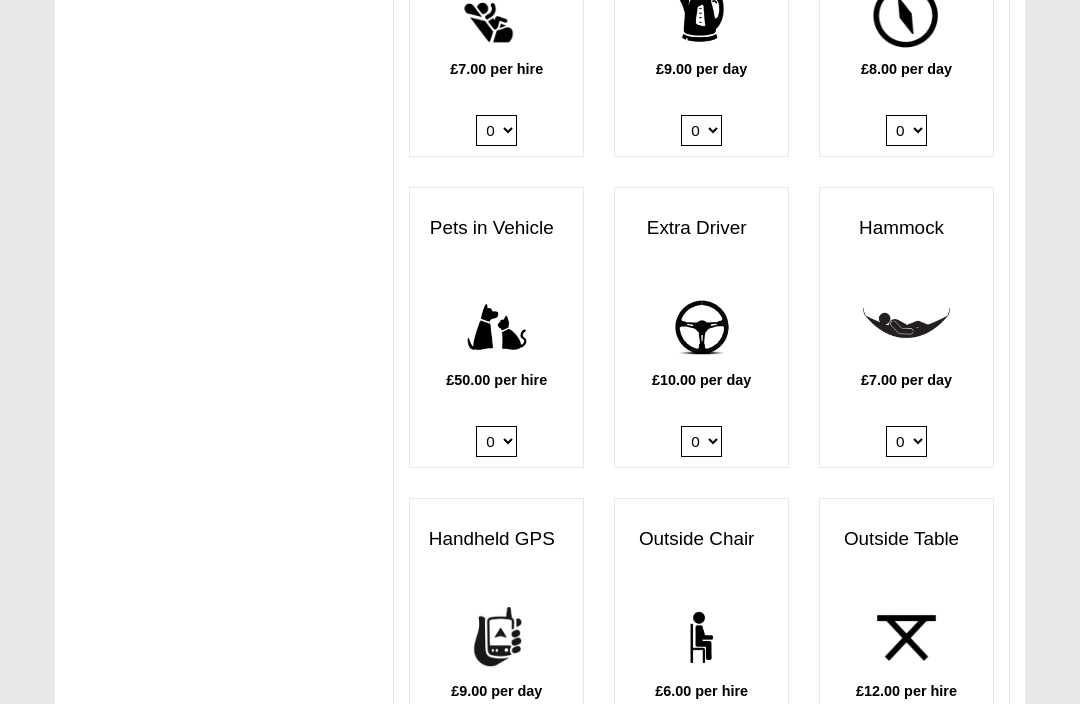 click on "0
1" at bounding box center [701, 442] 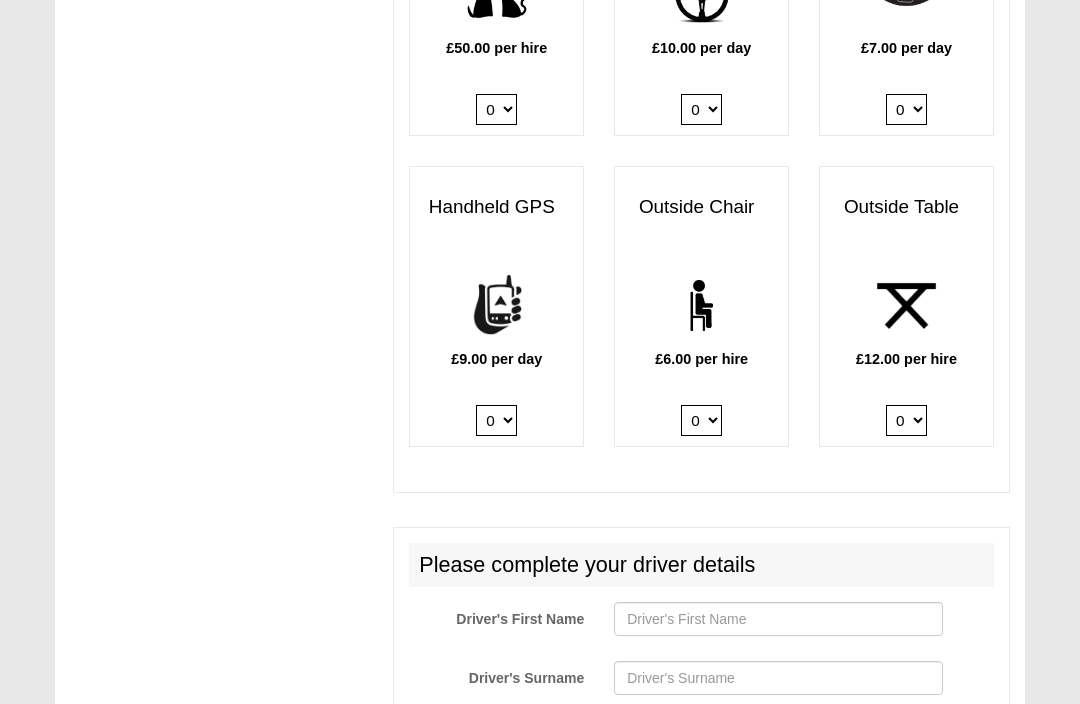 scroll, scrollTop: 2583, scrollLeft: 0, axis: vertical 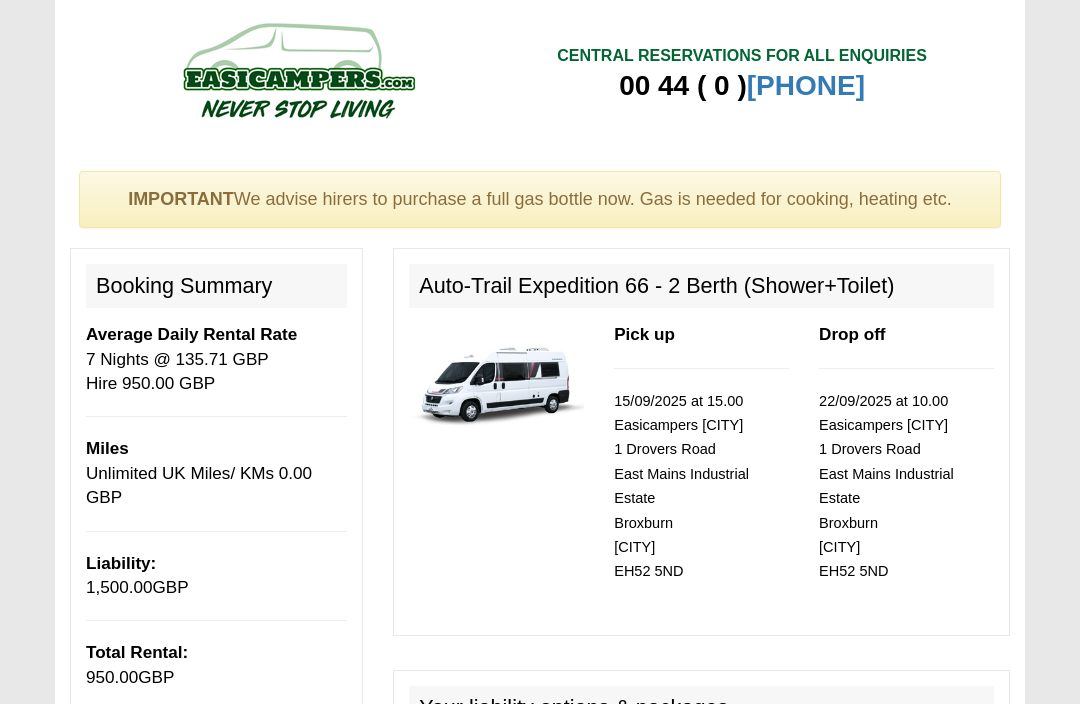 select on "Gas Bottle x QTY 1 @ 60.00 GBP per hire." 